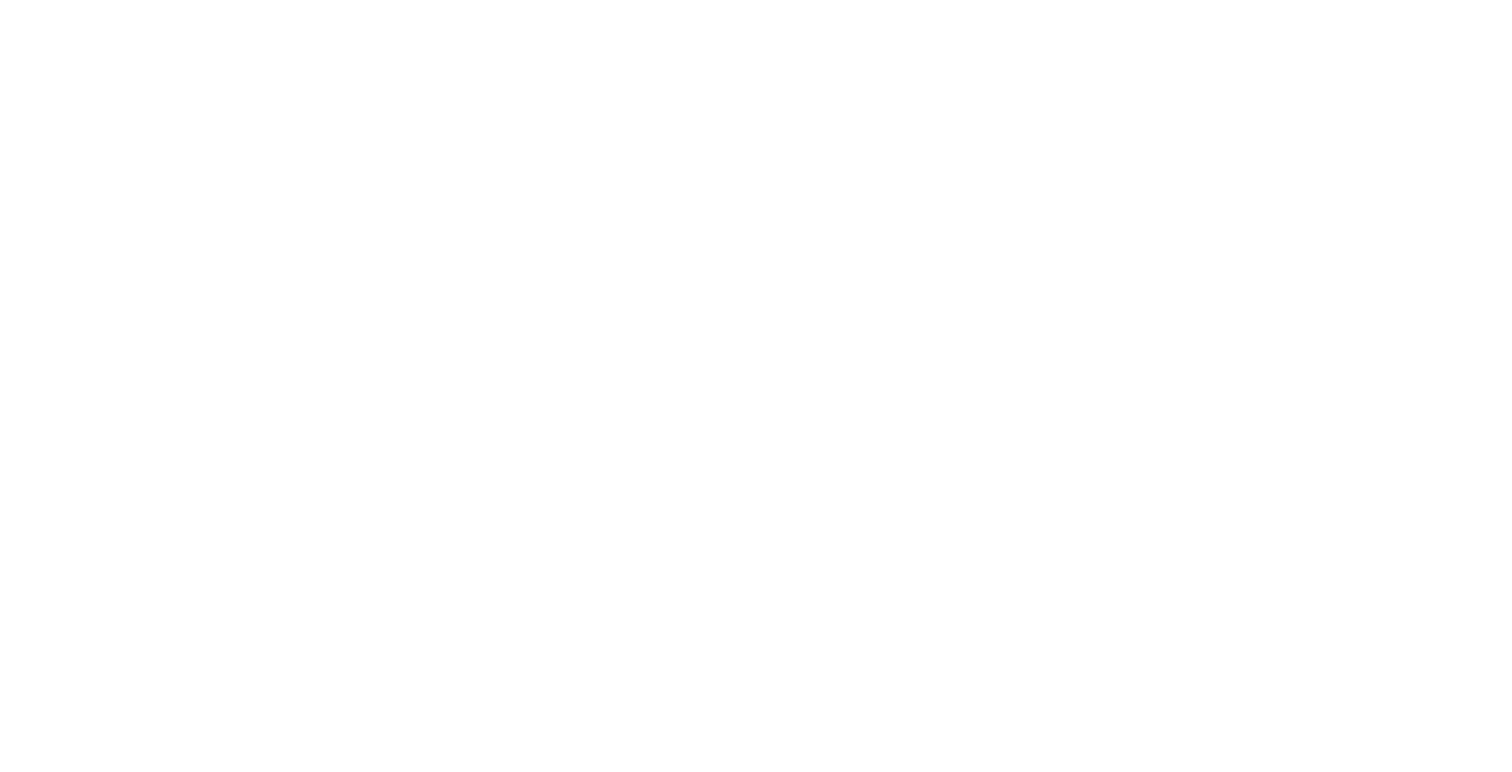scroll, scrollTop: 0, scrollLeft: 0, axis: both 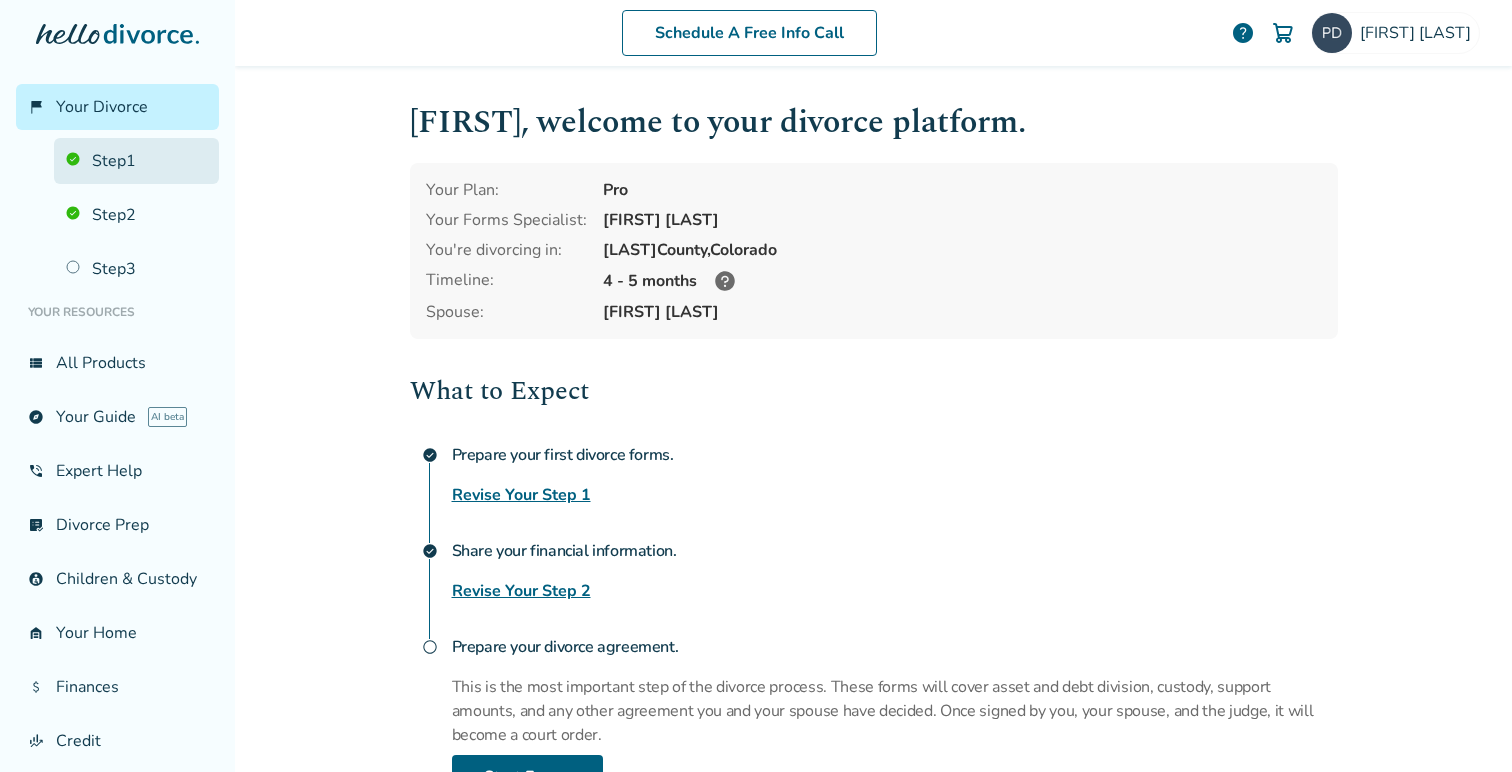 click on "Step  1" at bounding box center [136, 161] 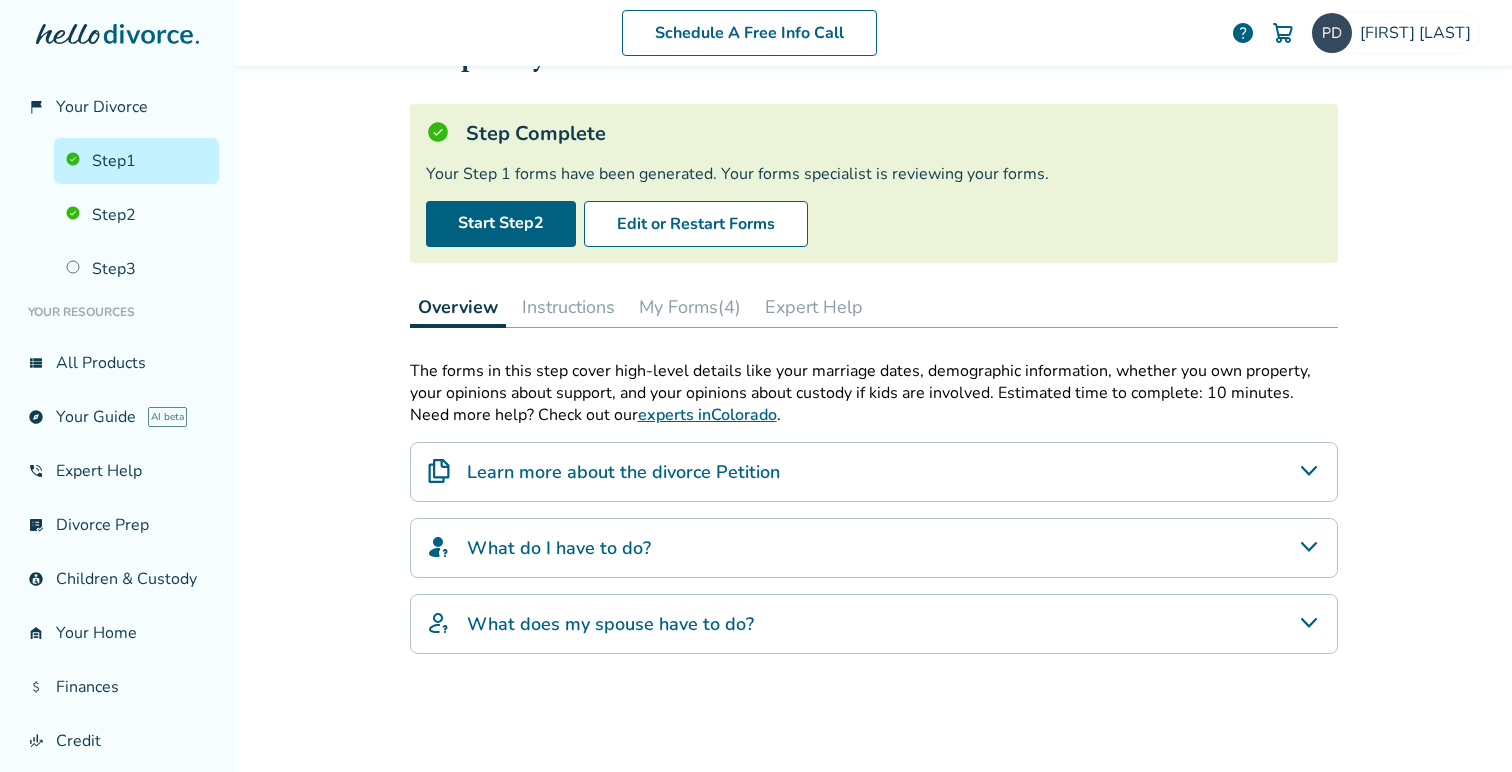 scroll, scrollTop: 100, scrollLeft: 0, axis: vertical 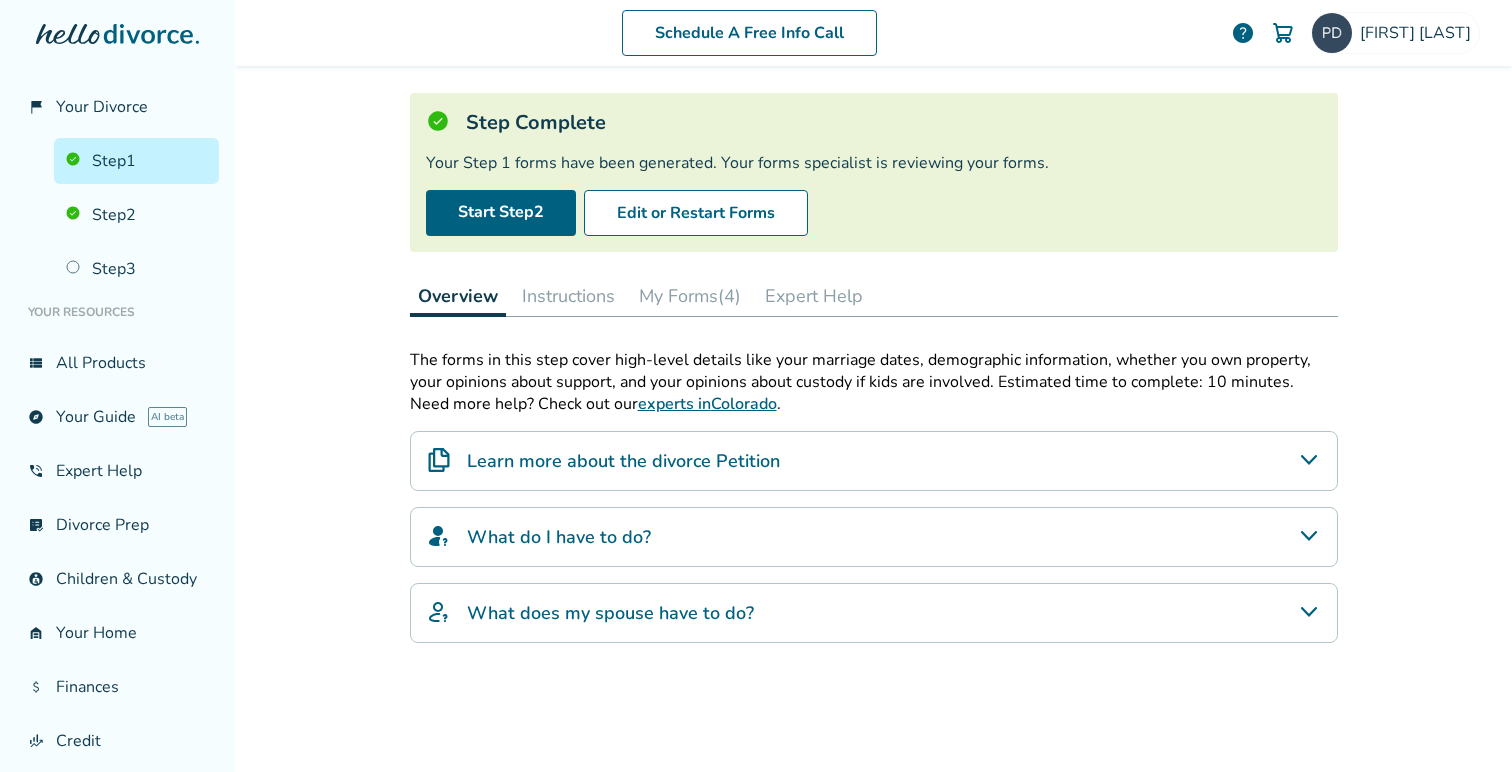 click on "help" at bounding box center (1243, 33) 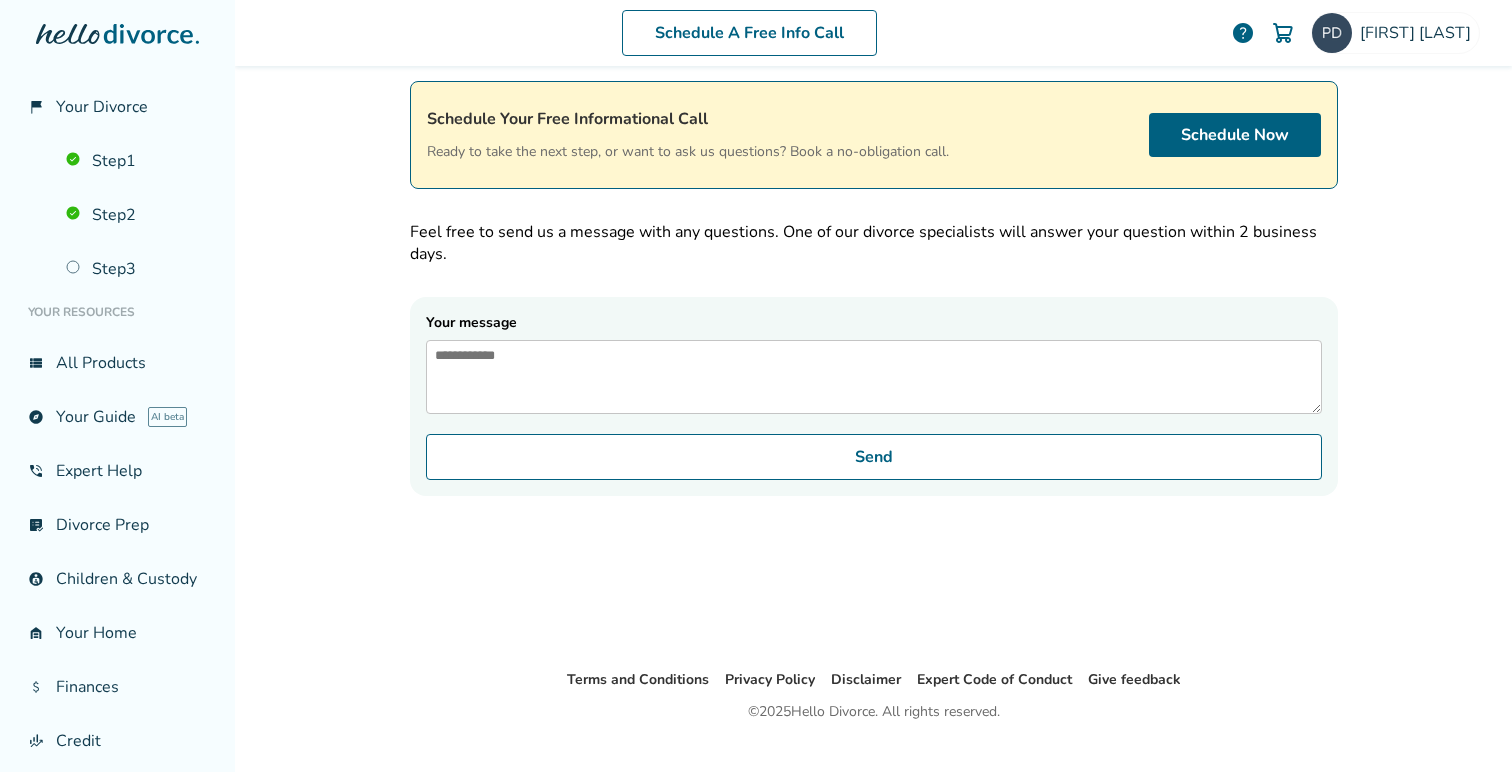 click on "help" at bounding box center (1243, 33) 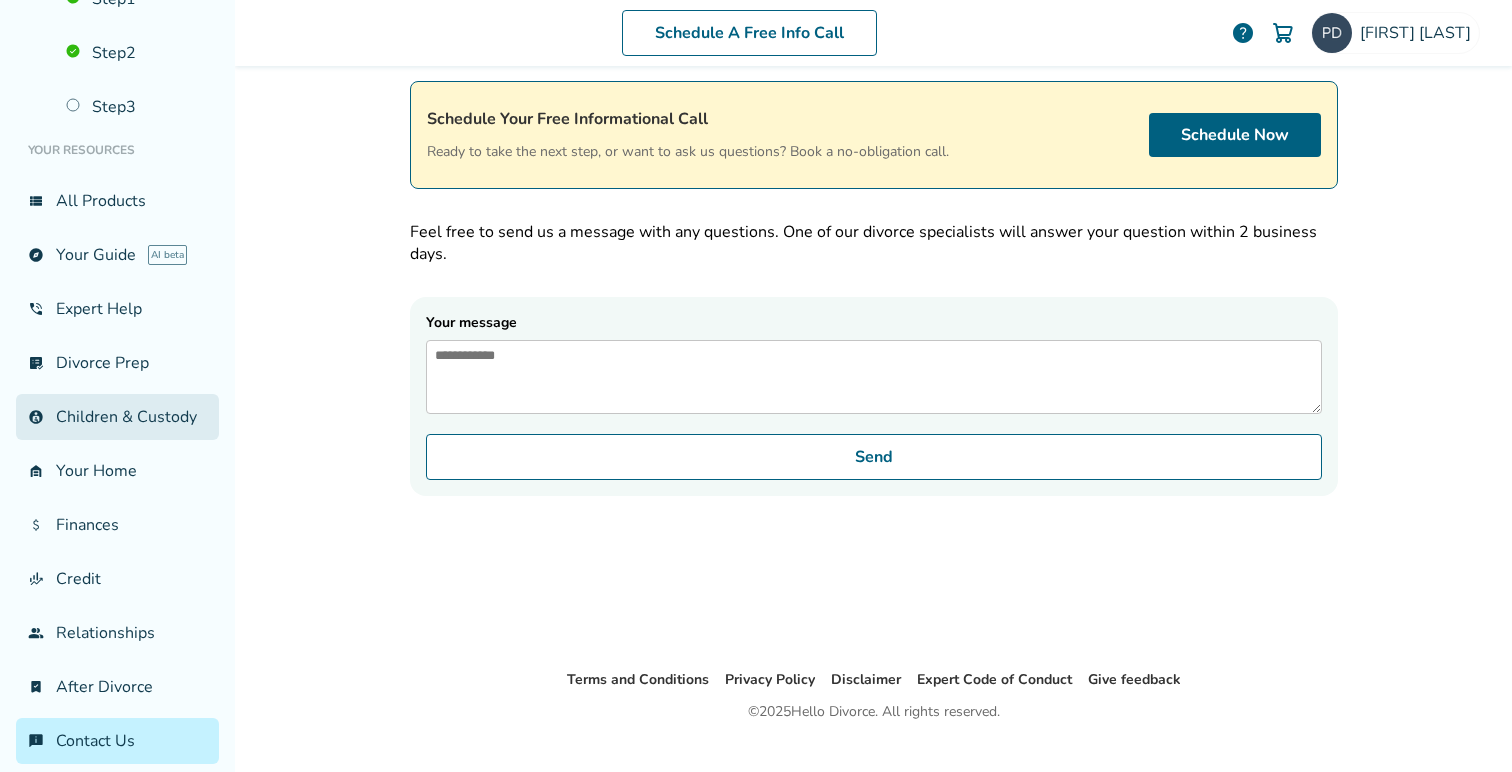scroll, scrollTop: 170, scrollLeft: 0, axis: vertical 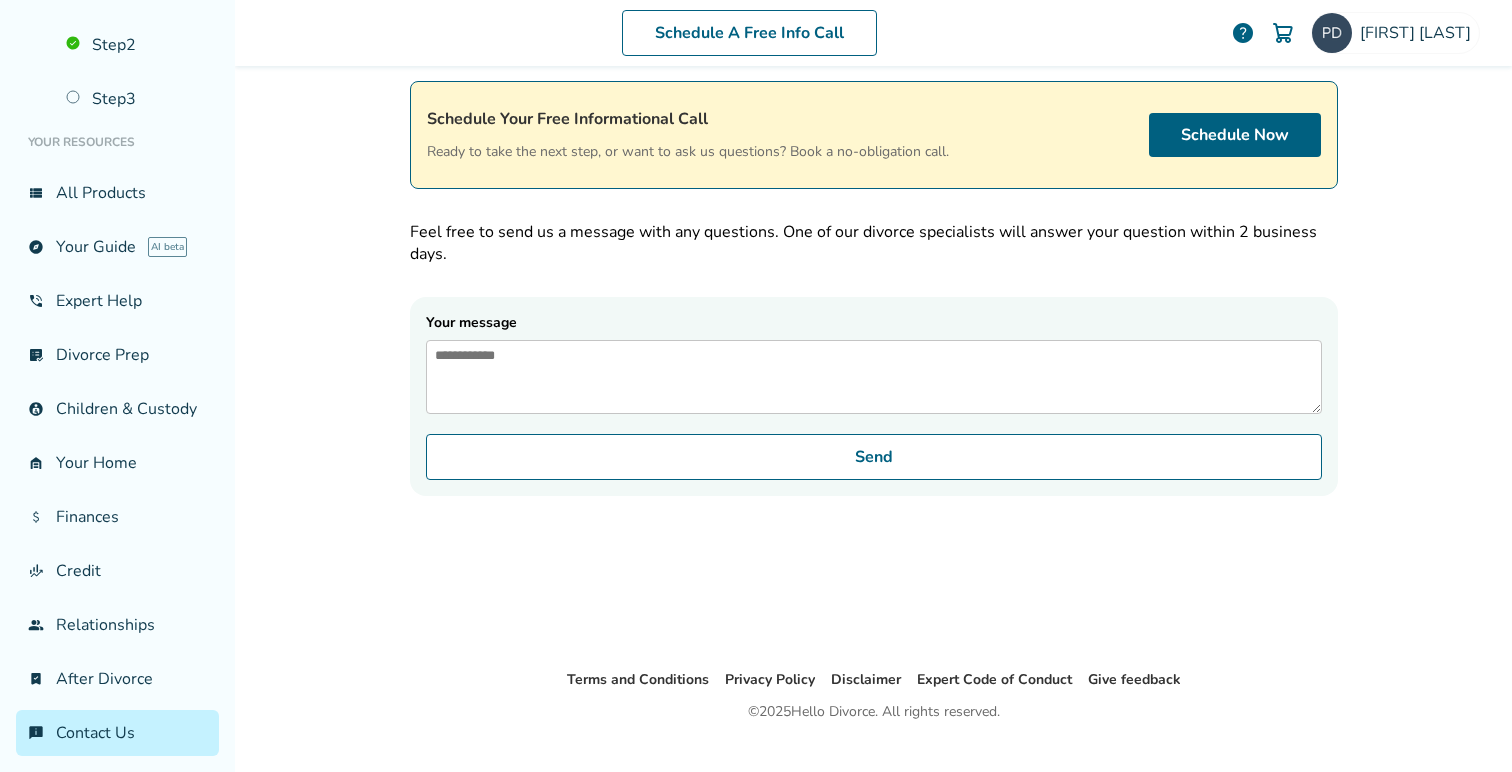 click on "More Help Schedule Your Free Informational Call Ready to take the next step, or want to ask us questions? Book a no-obligation call. Schedule Now Feel free to send us a message with any questions. One of our divorce specialists will answer your question within 2 business days. Your message Send" at bounding box center [874, 318] 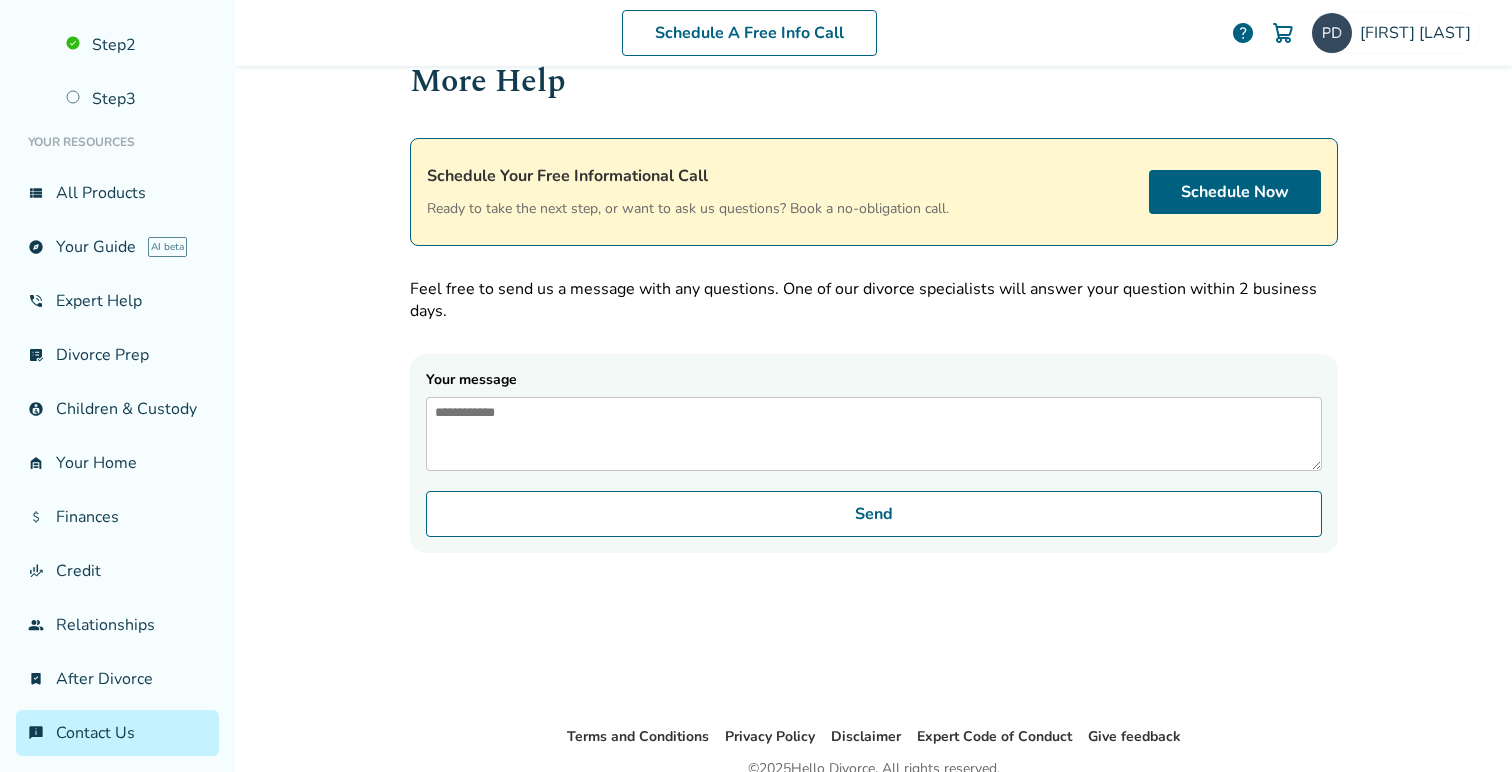 scroll, scrollTop: 0, scrollLeft: 0, axis: both 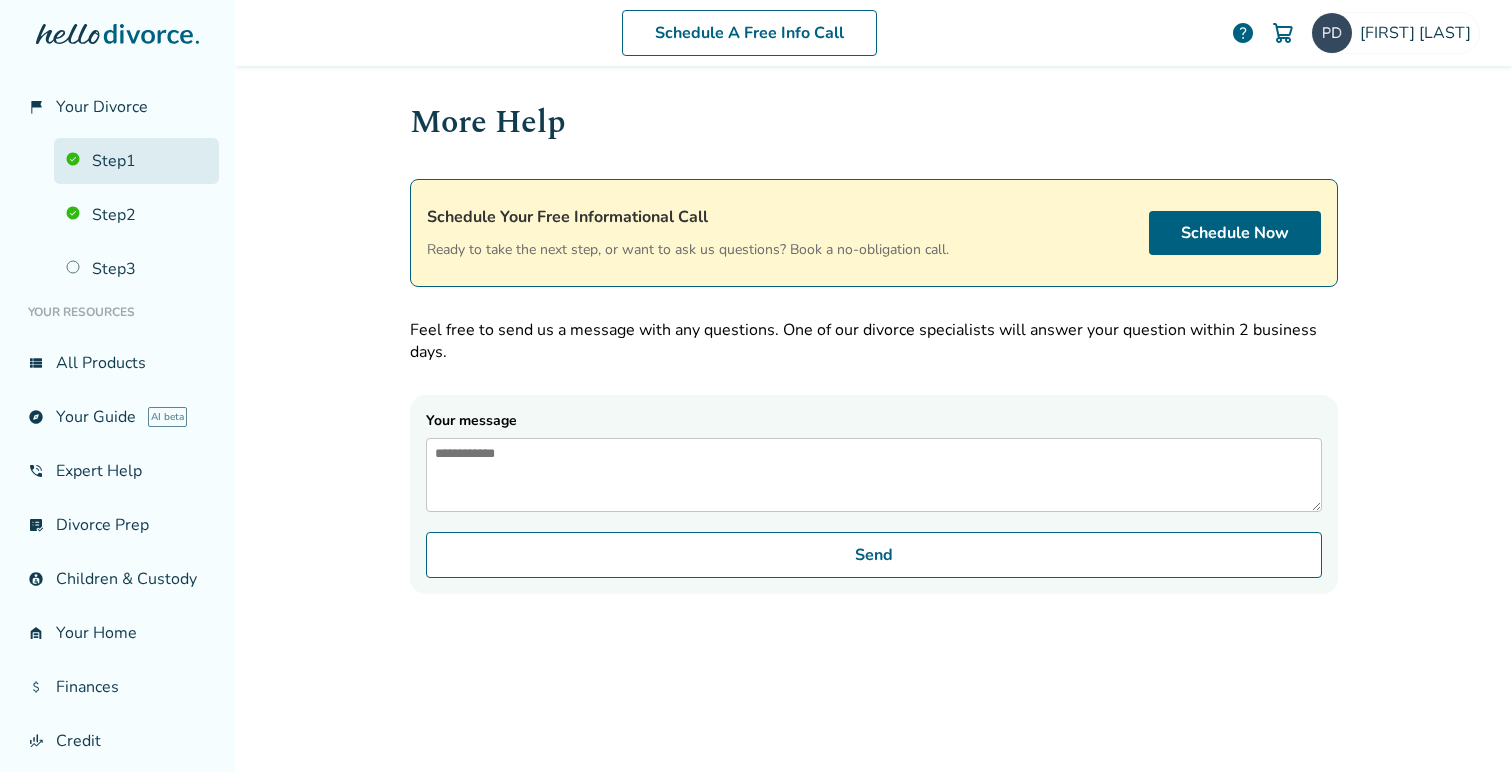 click on "Step  1" at bounding box center (136, 161) 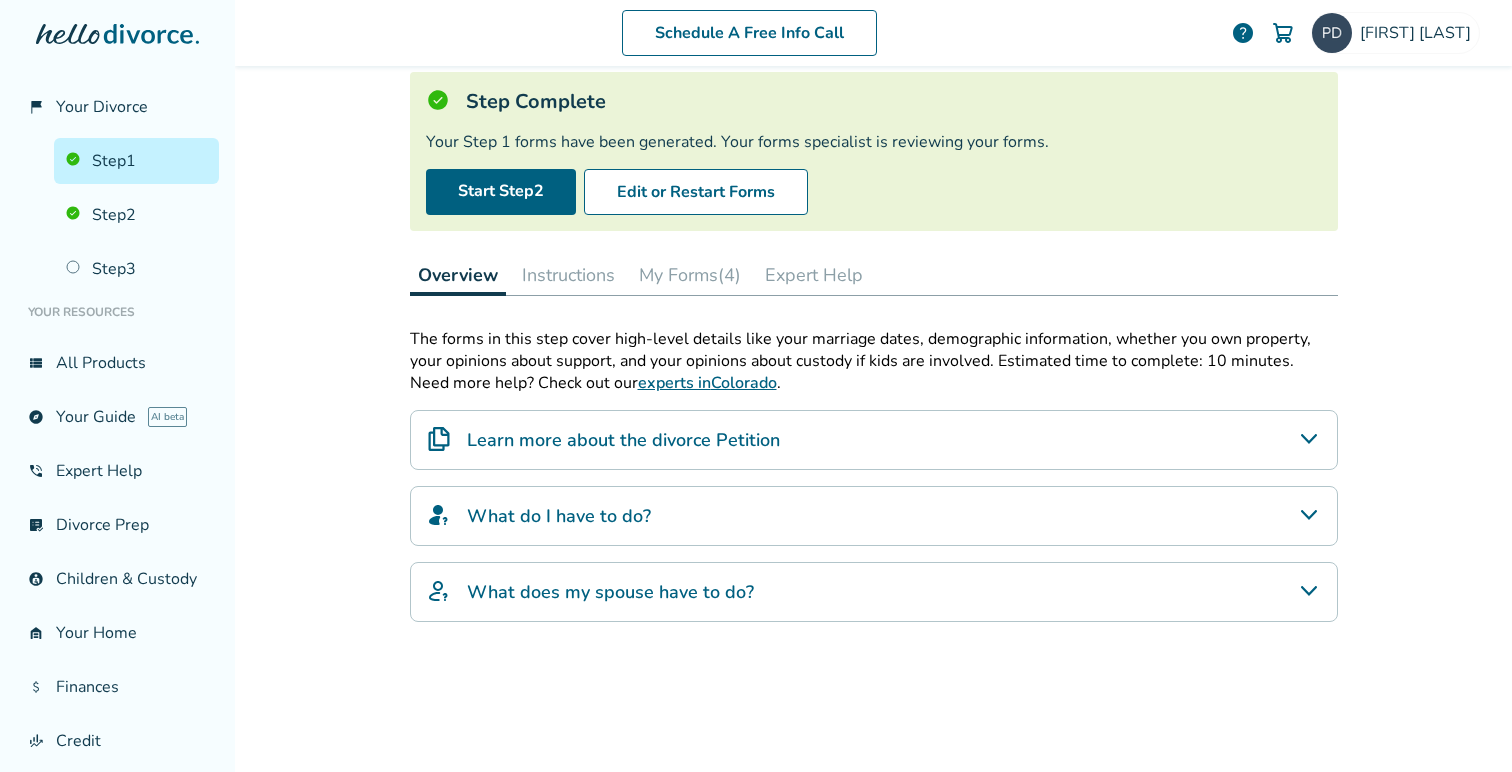 scroll, scrollTop: 105, scrollLeft: 0, axis: vertical 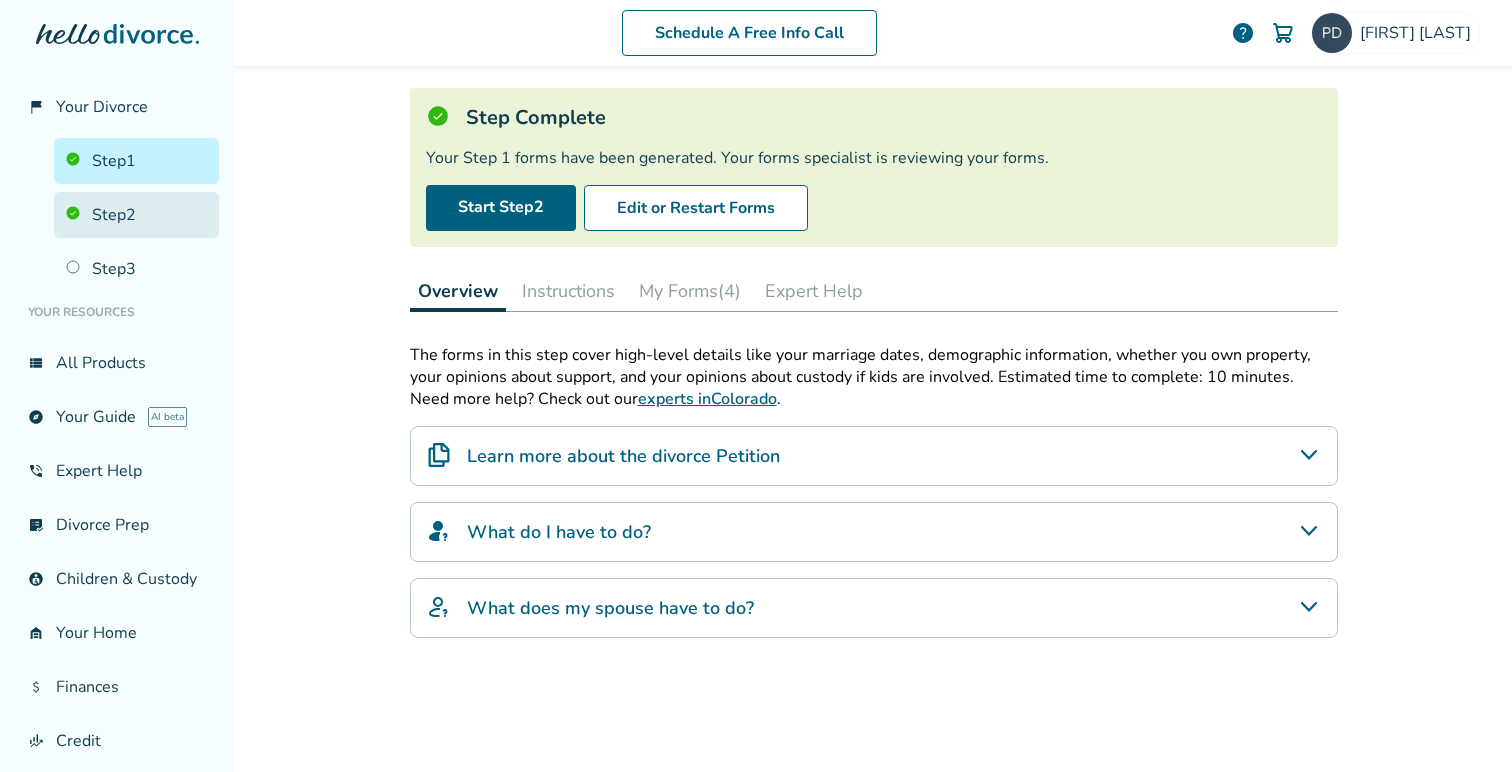 click on "Step  2" at bounding box center [136, 215] 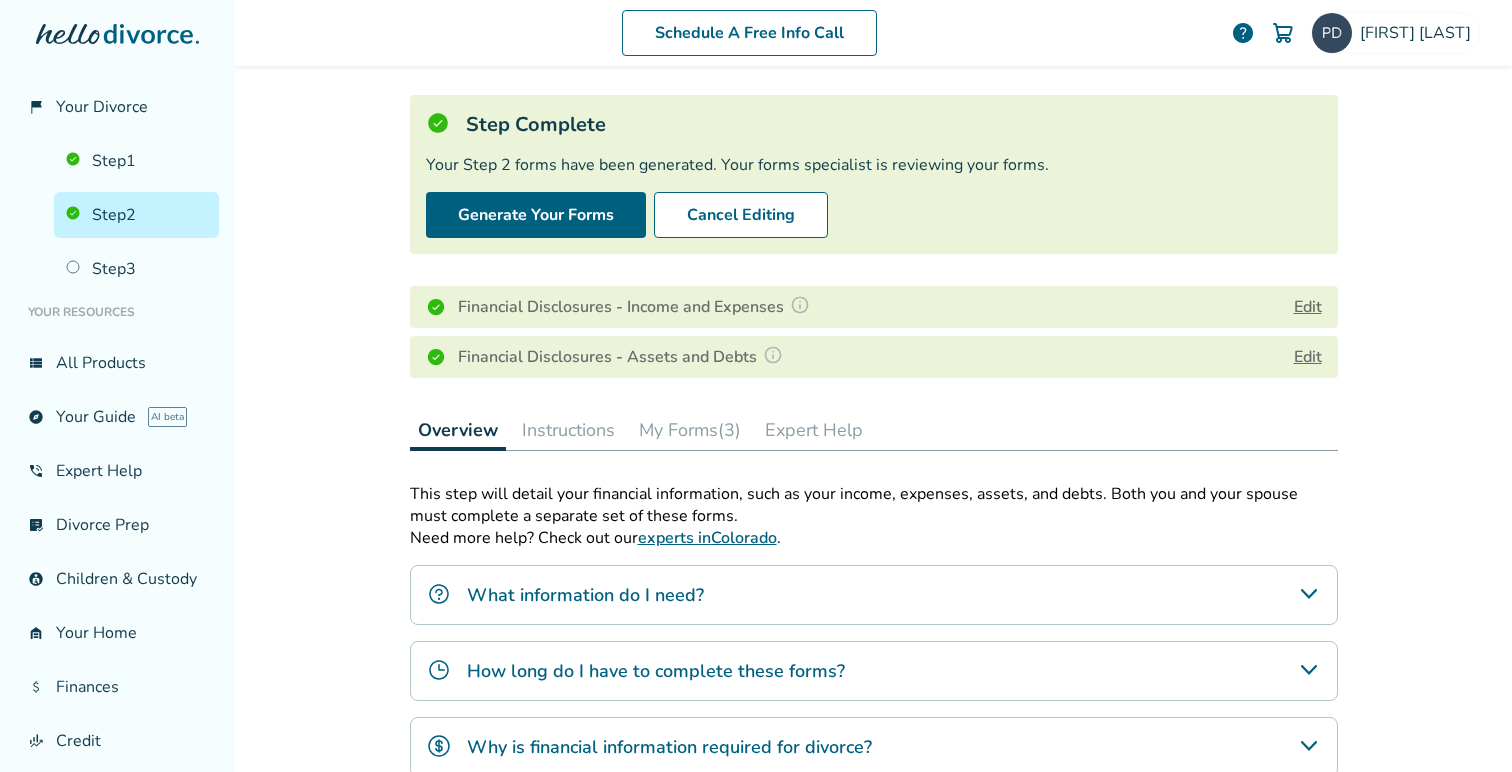 click on "Edit" at bounding box center [1308, 307] 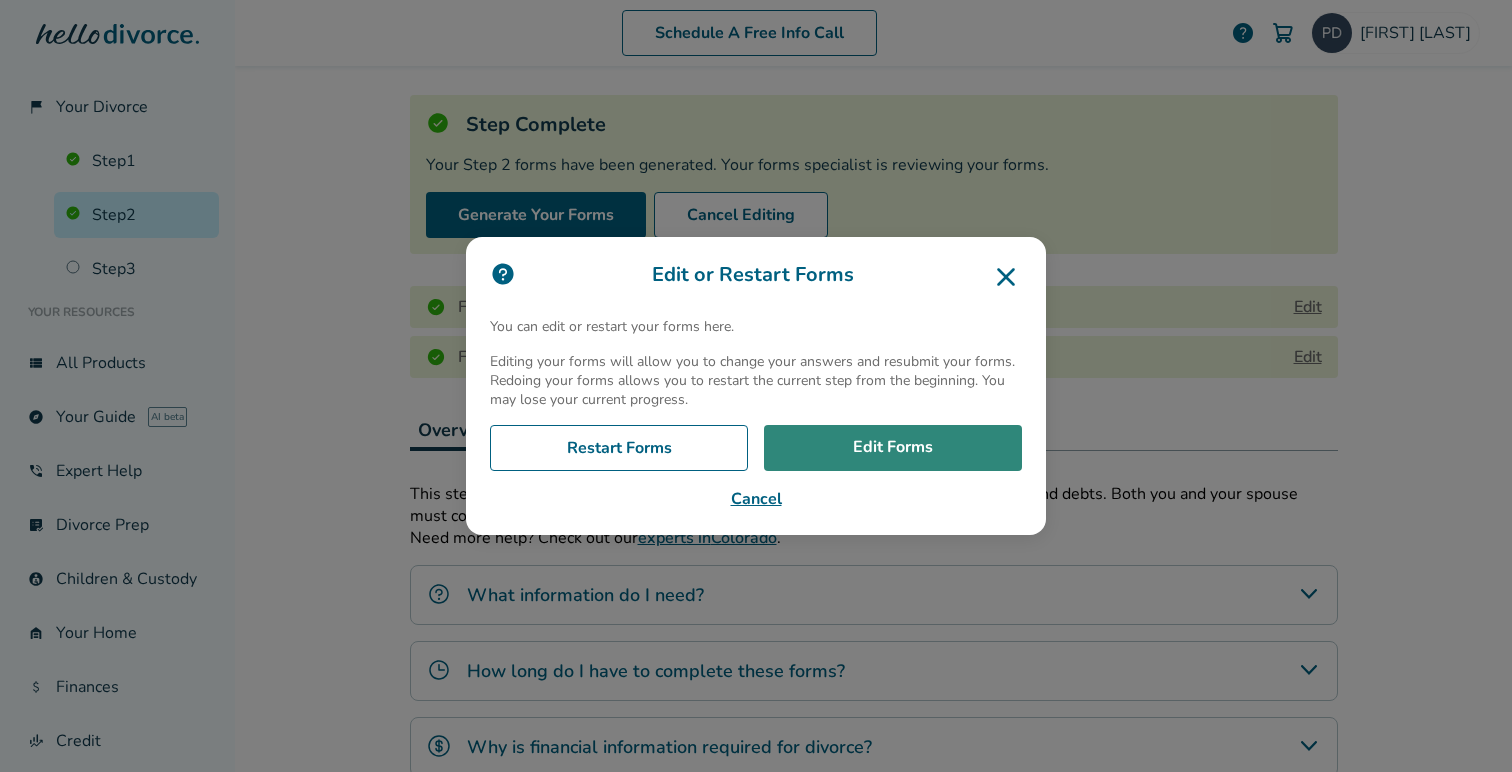 click on "Edit Forms" at bounding box center (893, 448) 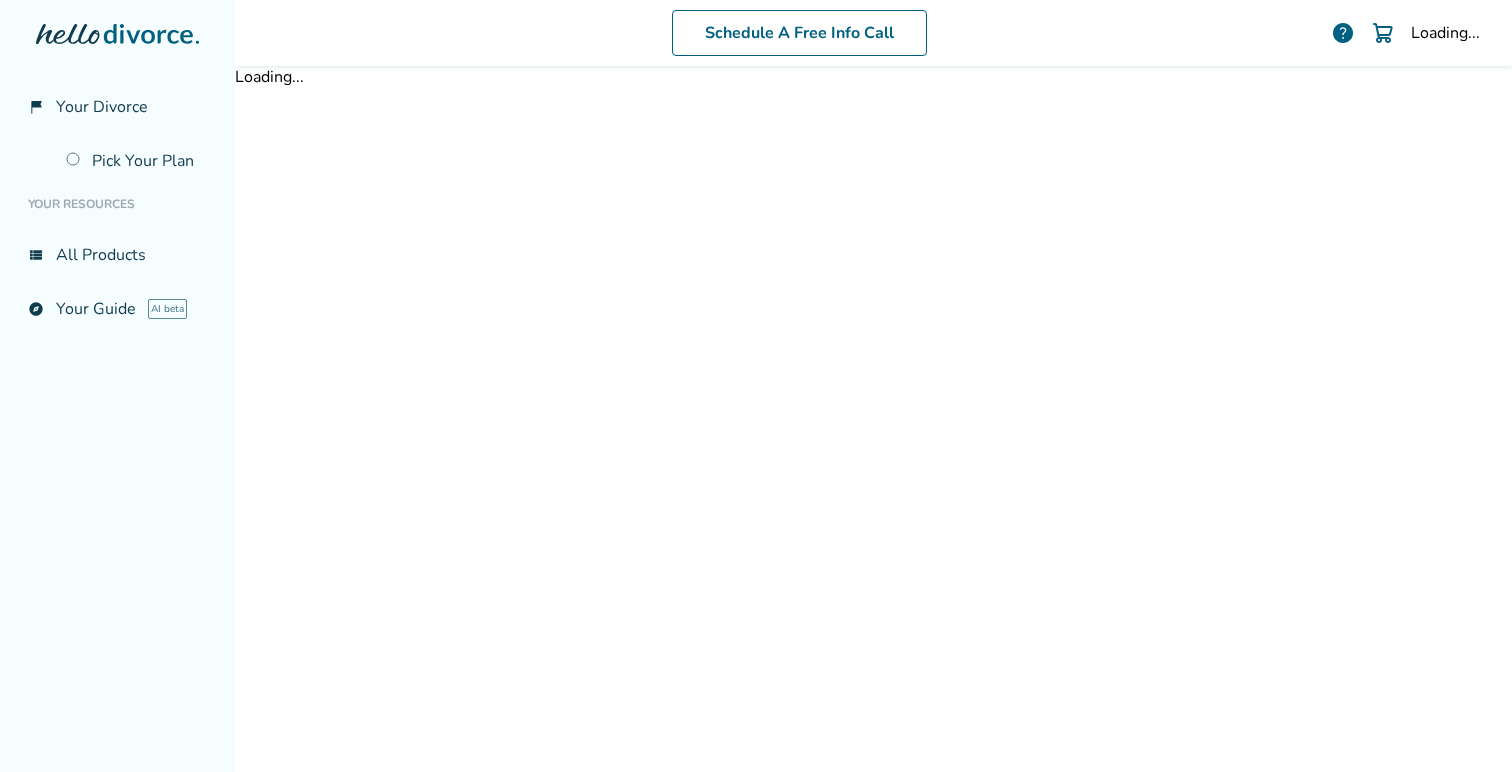 scroll, scrollTop: 0, scrollLeft: 0, axis: both 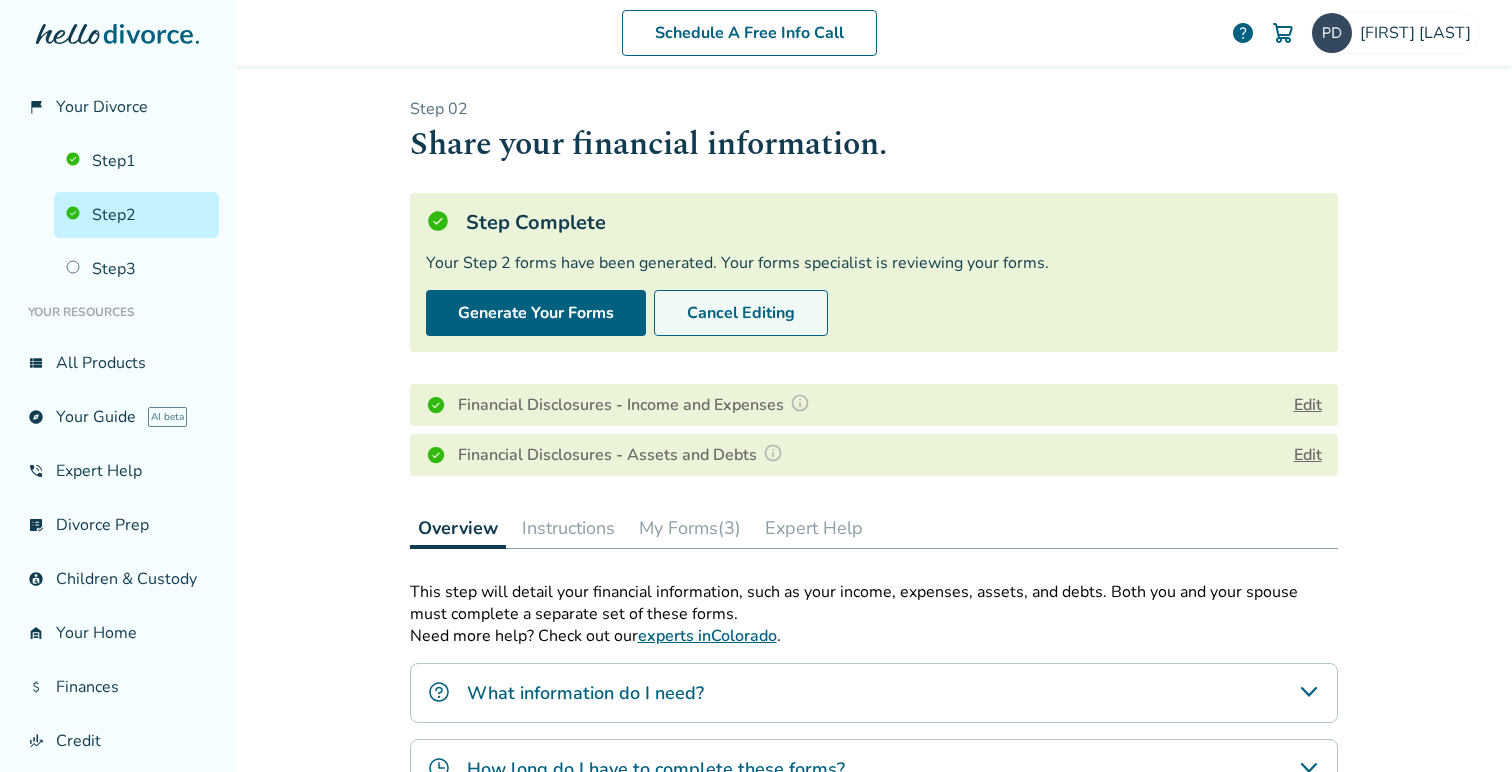 click on "Cancel Editing" at bounding box center [741, 313] 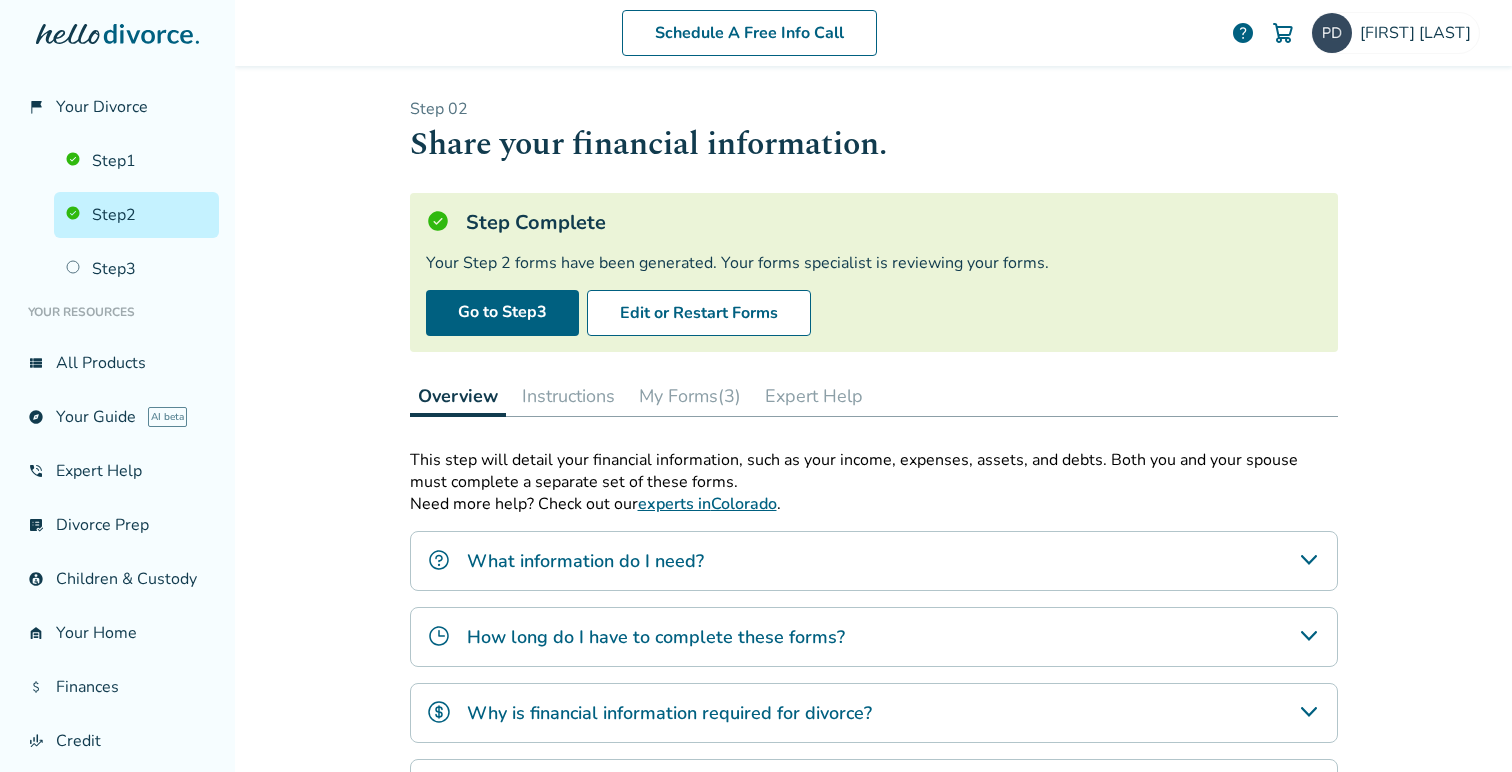 click on "Step  2" at bounding box center (136, 215) 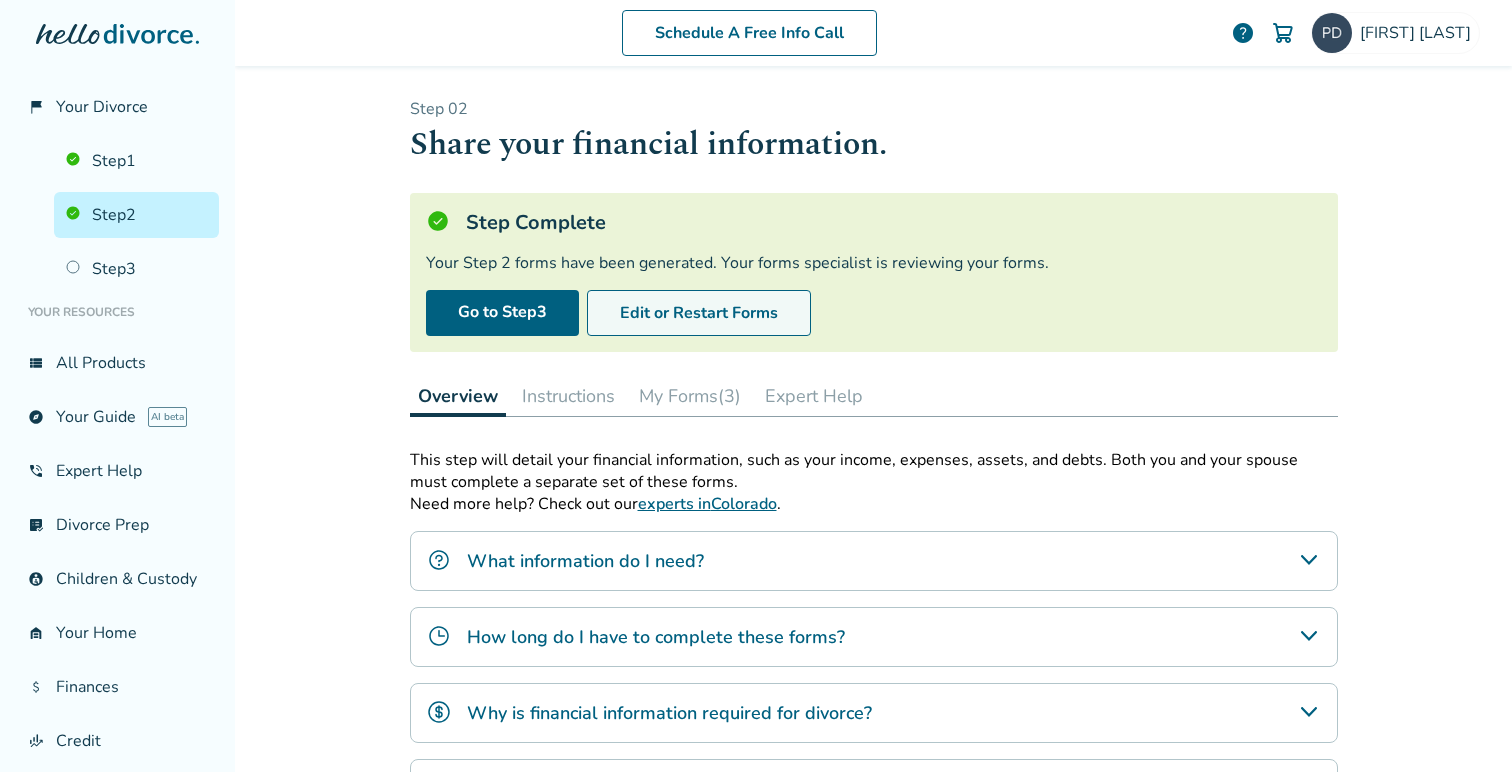 click on "Edit or Restart Forms" at bounding box center (699, 313) 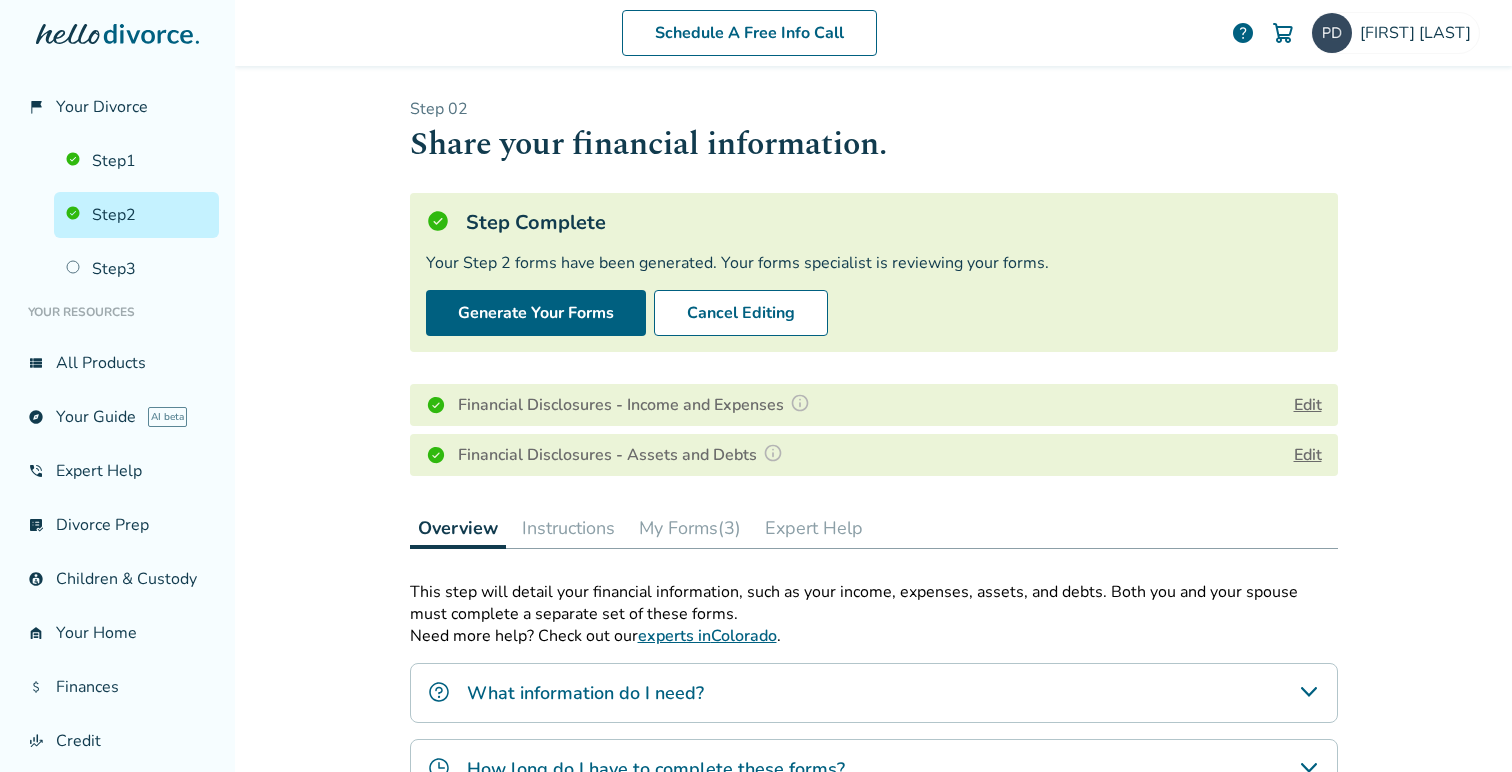 click on "Edit" at bounding box center [1308, 405] 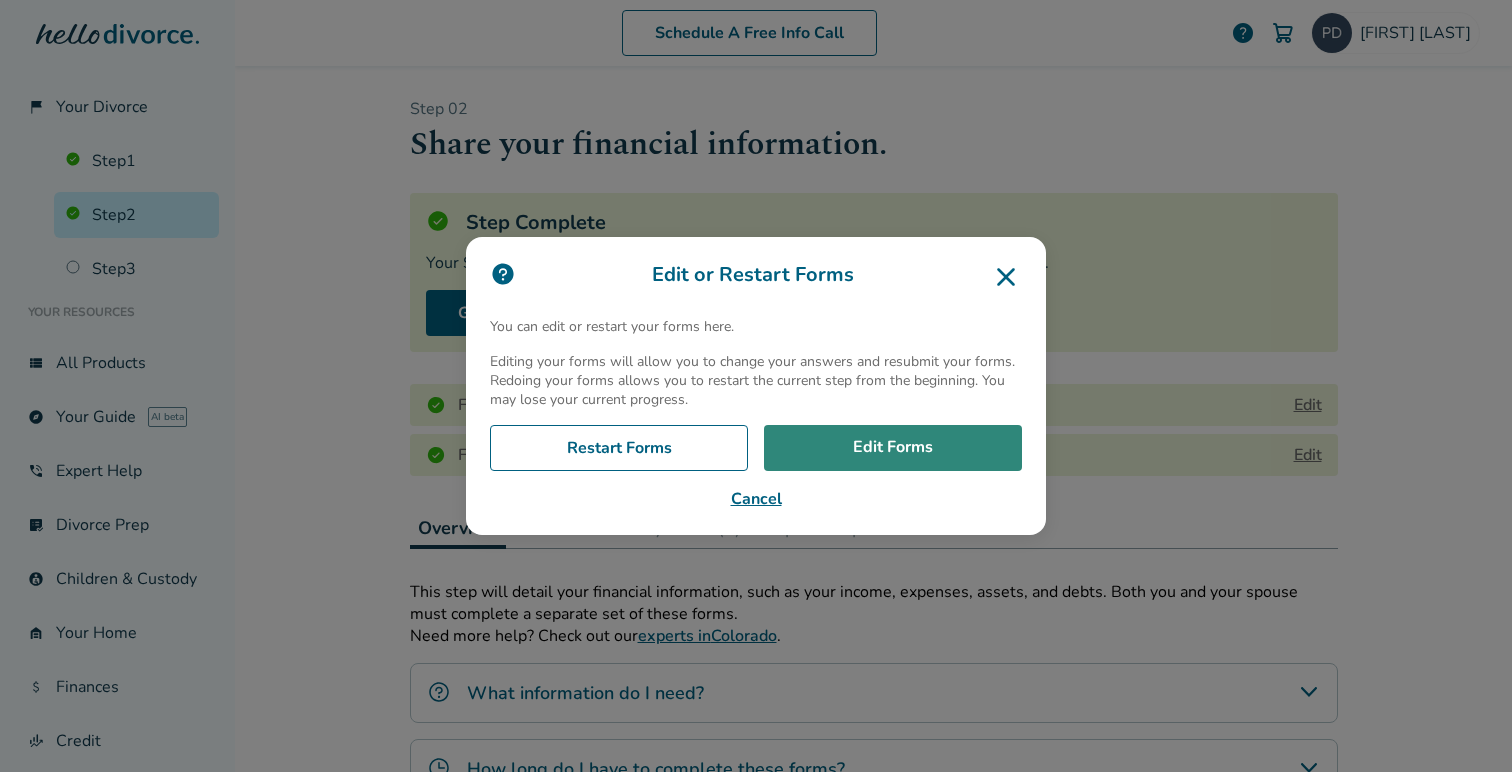 click on "Edit Forms" at bounding box center [893, 448] 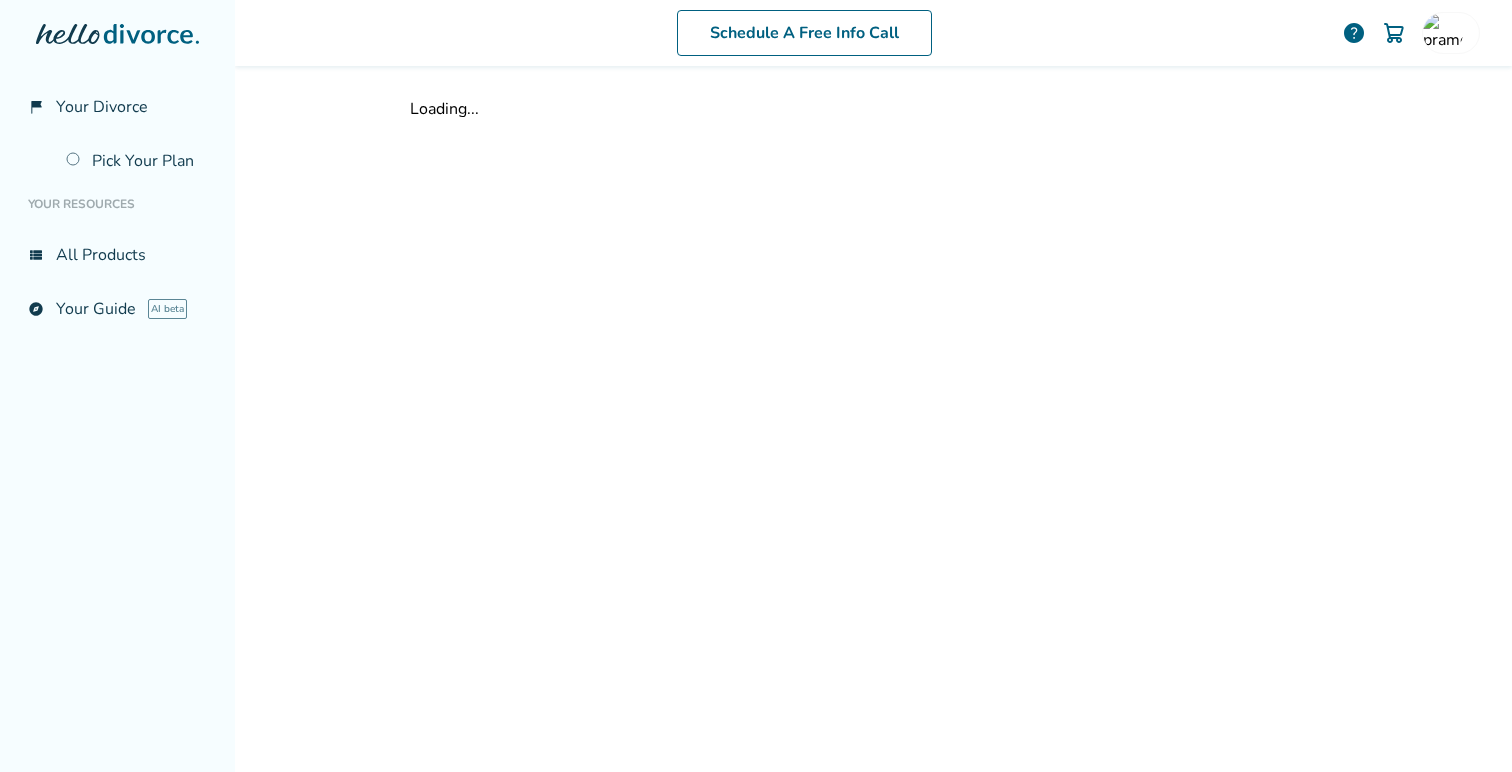 scroll, scrollTop: 0, scrollLeft: 0, axis: both 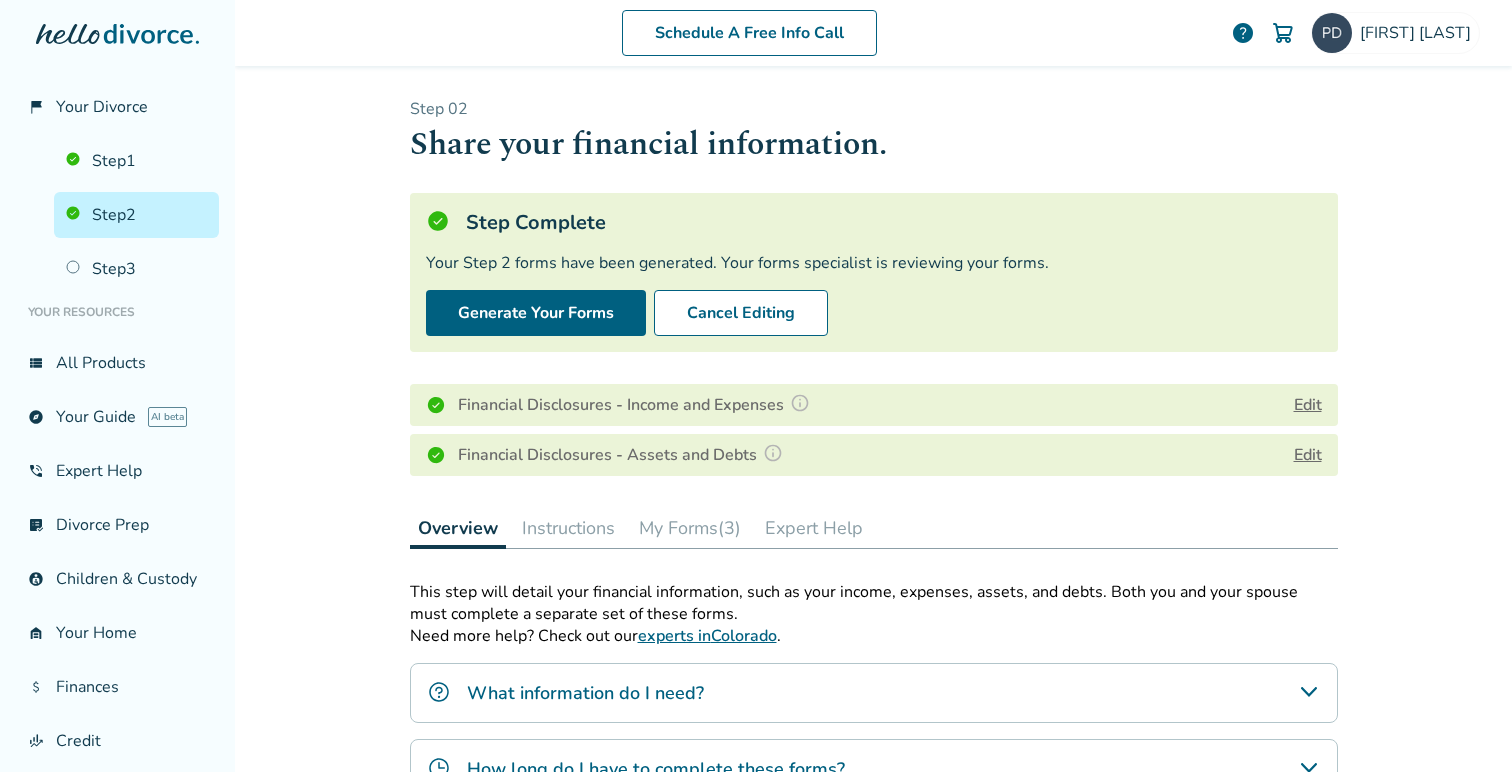 click on "Step  2" at bounding box center [136, 215] 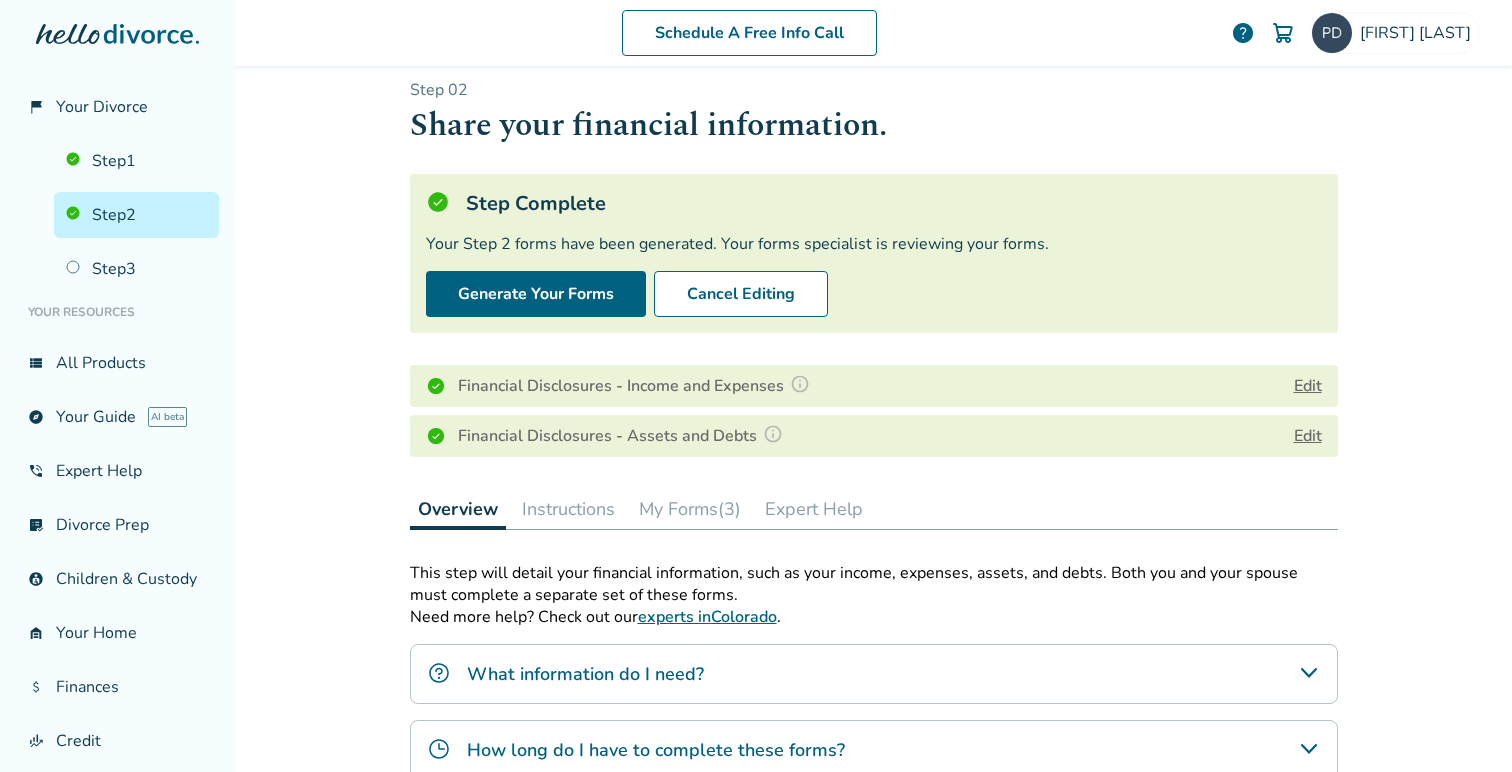click on "My Forms  (3)" at bounding box center (690, 509) 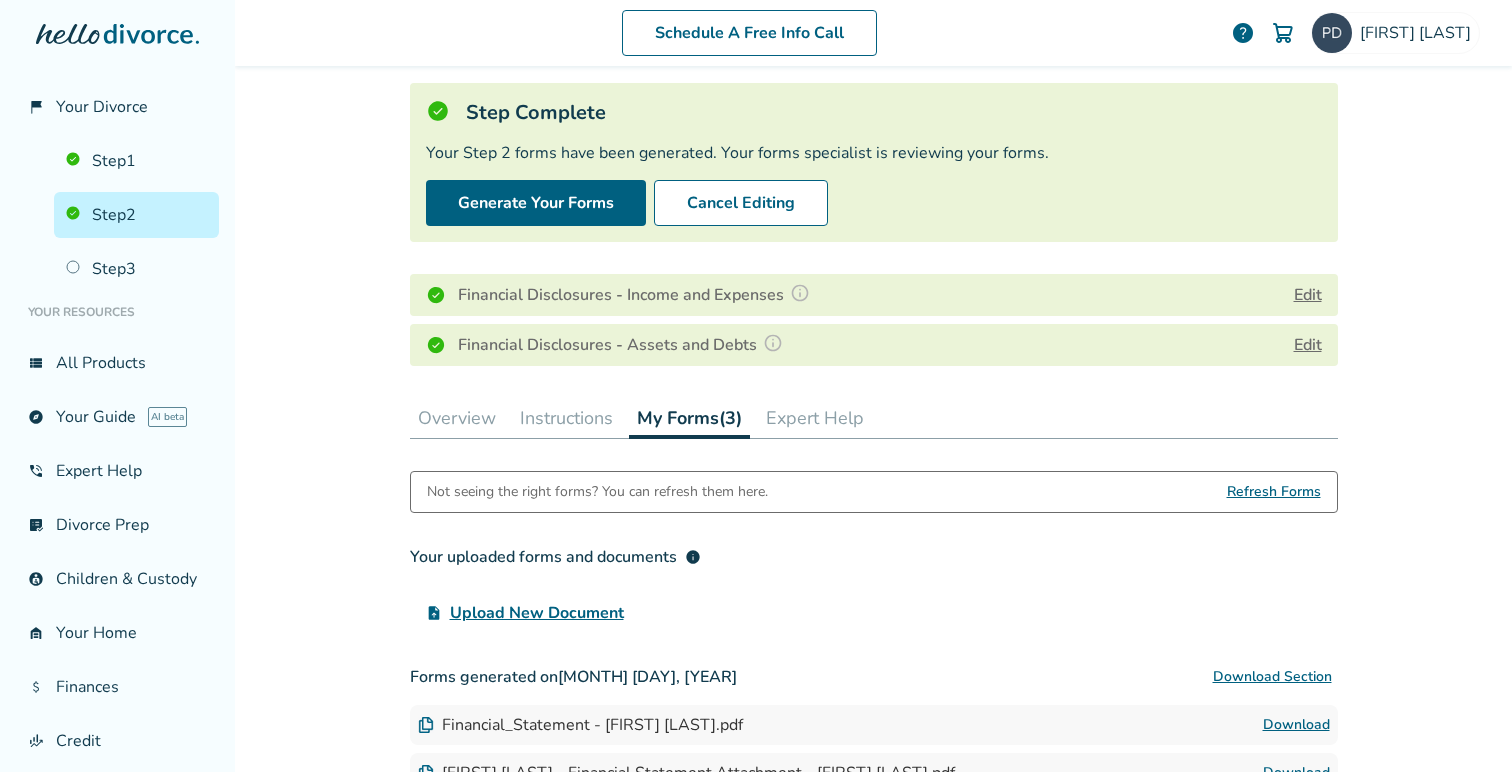 scroll, scrollTop: 117, scrollLeft: 0, axis: vertical 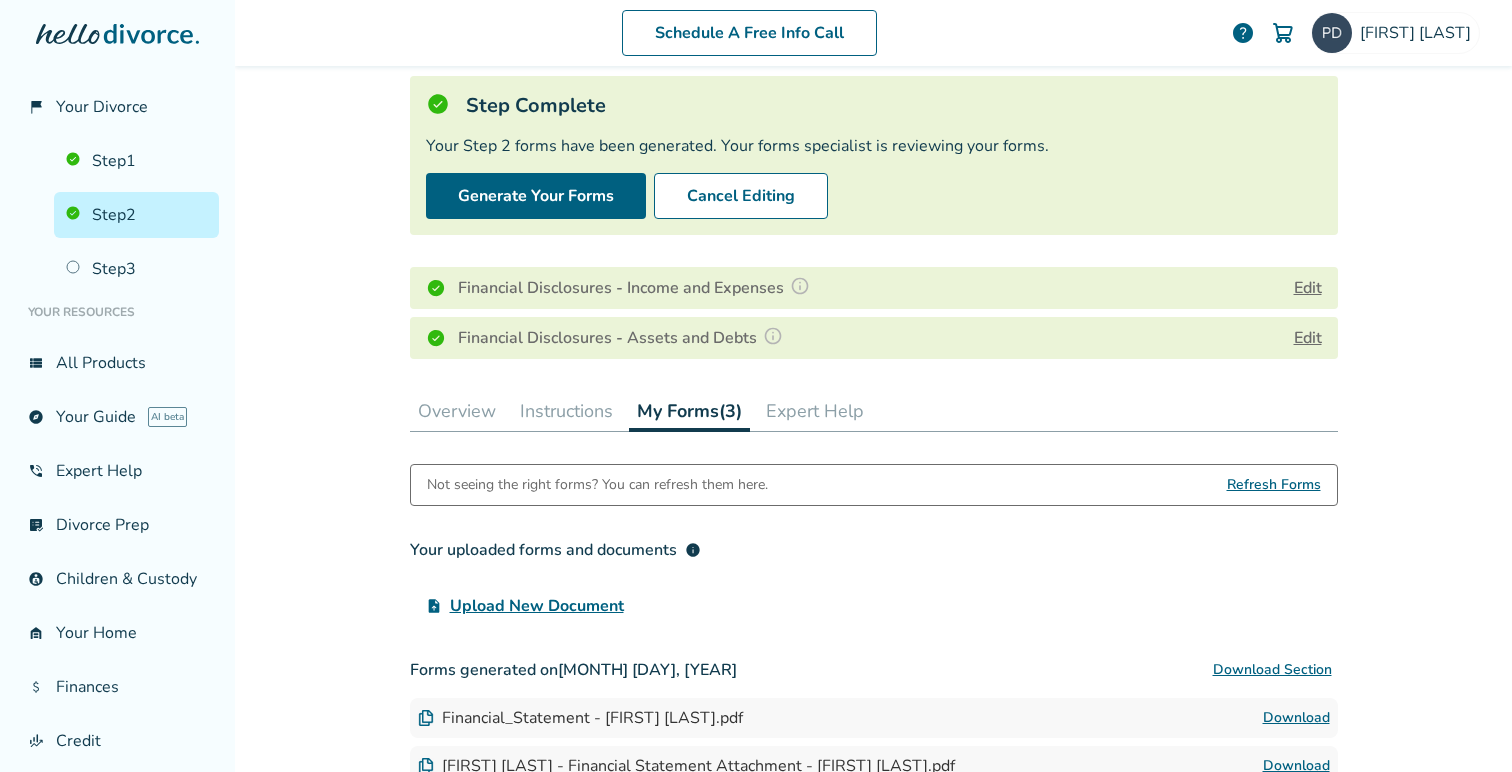 click on "Refresh Forms" at bounding box center (1274, 485) 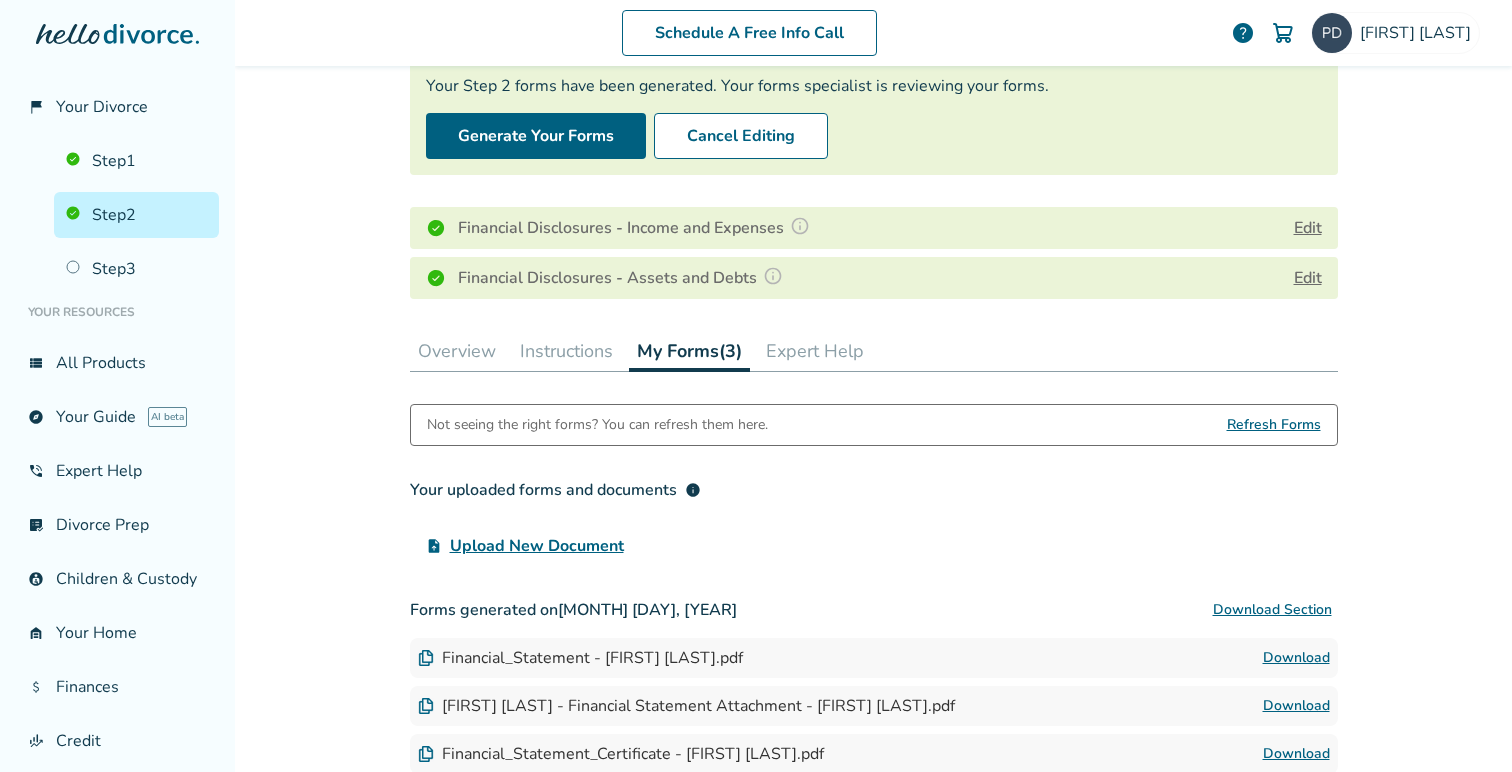 scroll, scrollTop: 165, scrollLeft: 0, axis: vertical 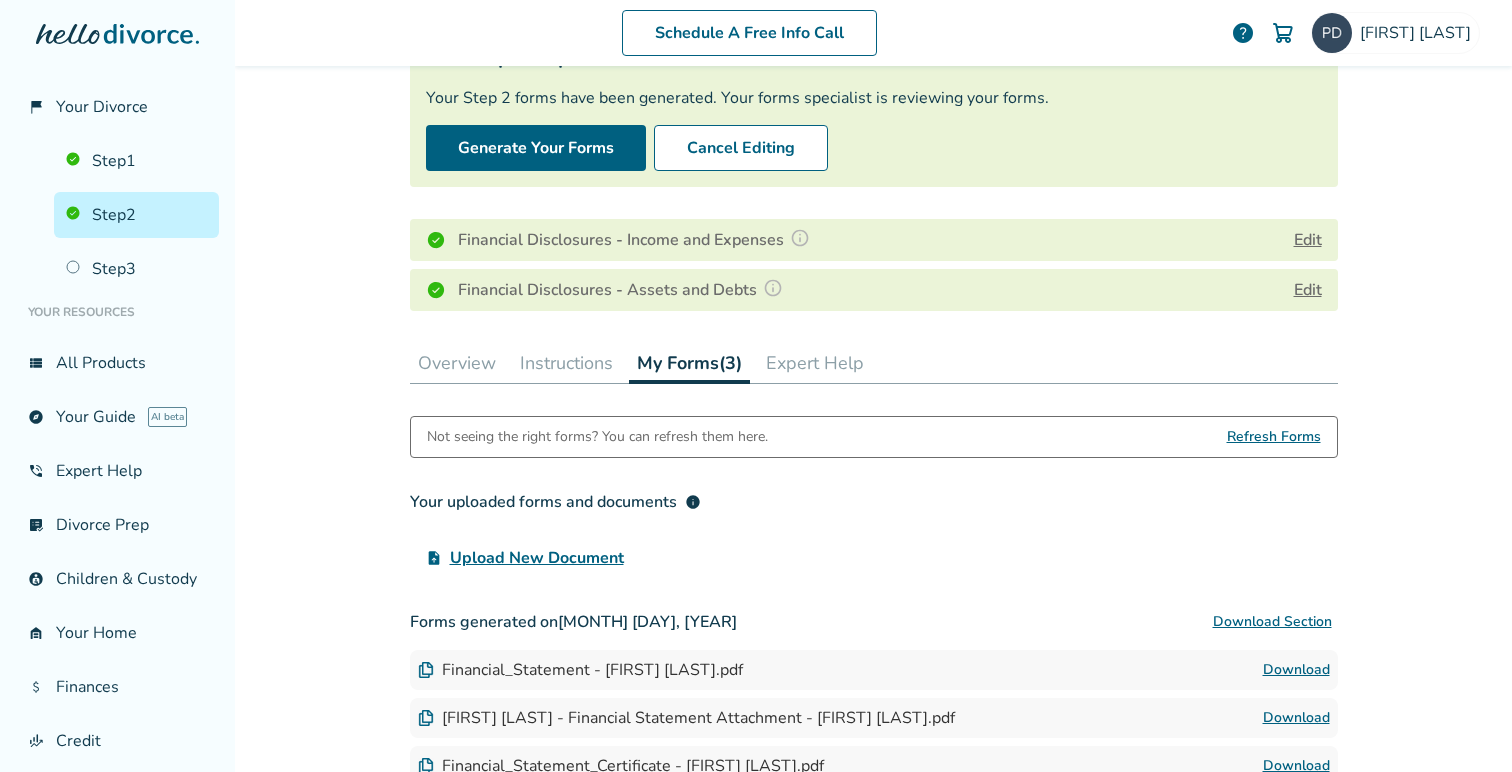 click on "Edit" at bounding box center (1308, 240) 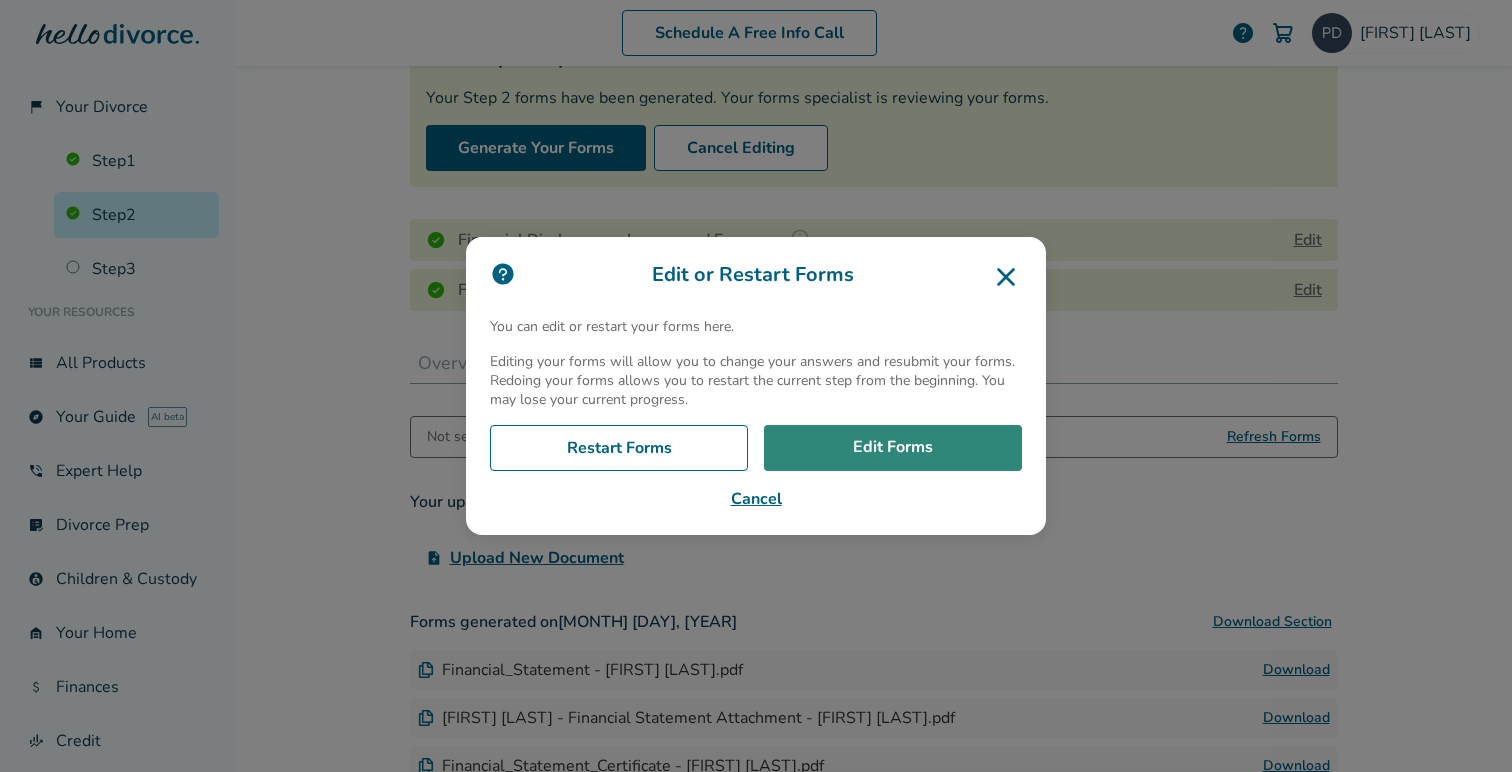click on "Edit Forms" at bounding box center [893, 448] 